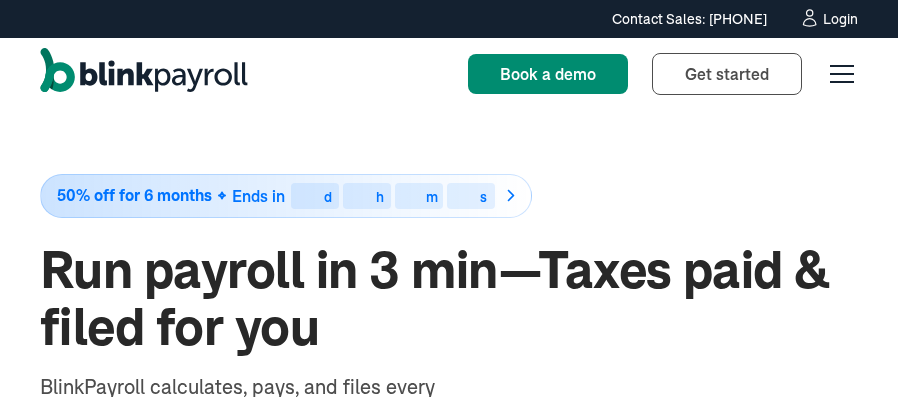 scroll, scrollTop: 0, scrollLeft: 0, axis: both 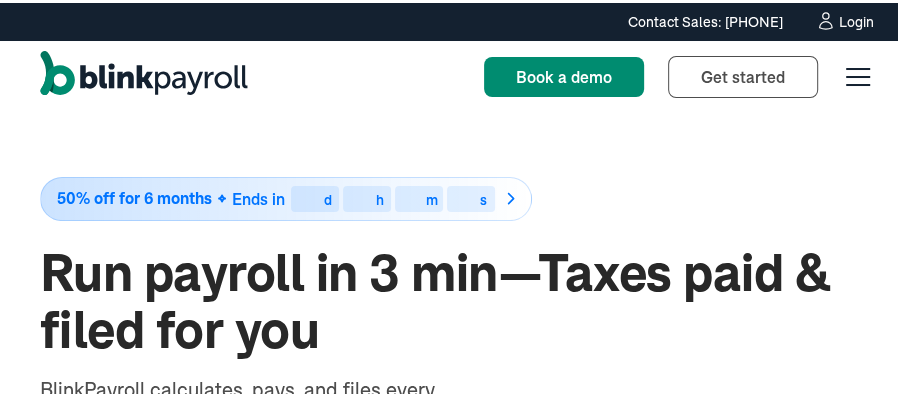 click on "Login" at bounding box center [856, 19] 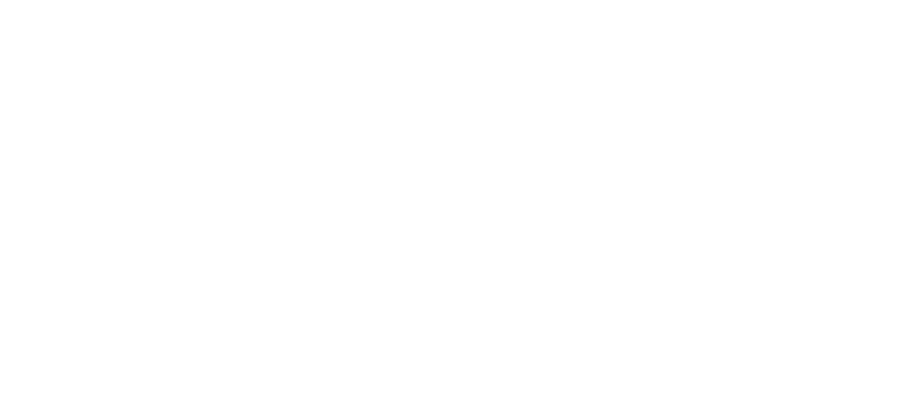 scroll, scrollTop: 0, scrollLeft: 0, axis: both 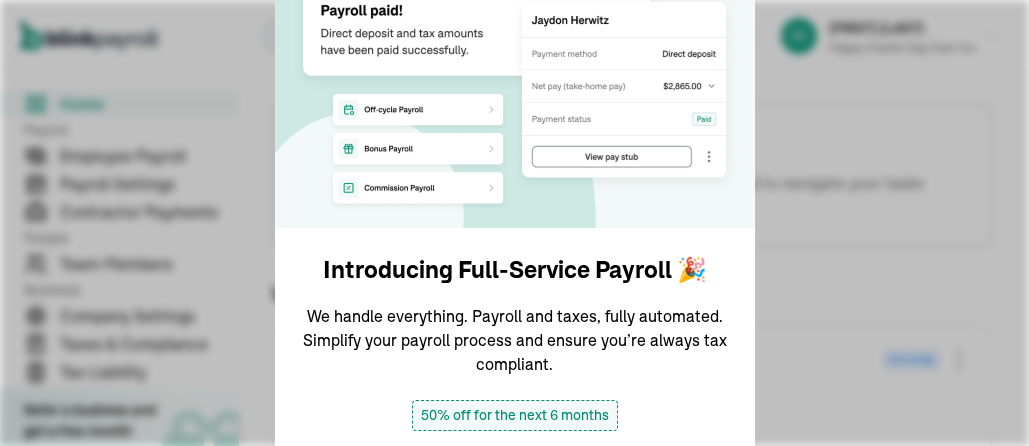 drag, startPoint x: 913, startPoint y: 99, endPoint x: 650, endPoint y: 25, distance: 273.21237 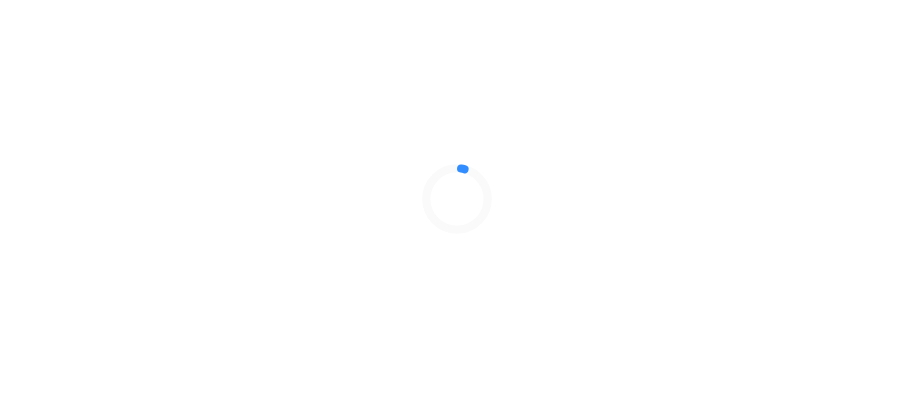 scroll, scrollTop: 0, scrollLeft: 0, axis: both 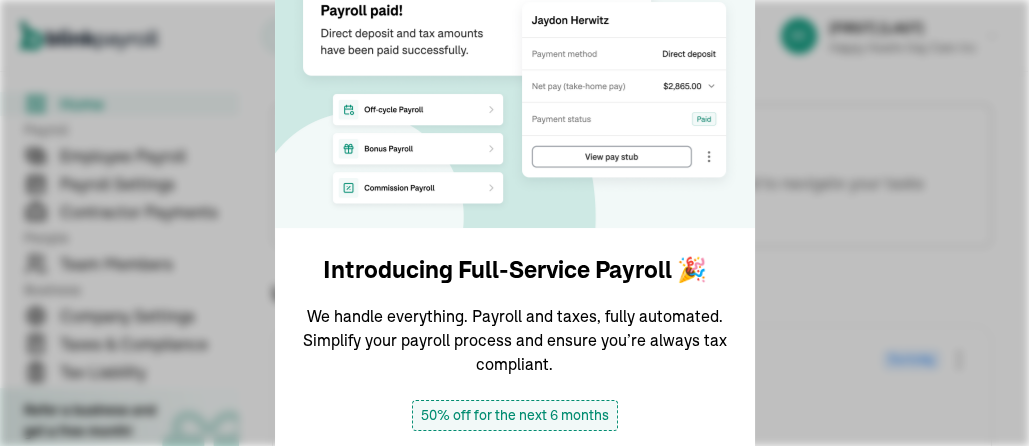 drag, startPoint x: 913, startPoint y: 99, endPoint x: 650, endPoint y: 25, distance: 273.21237 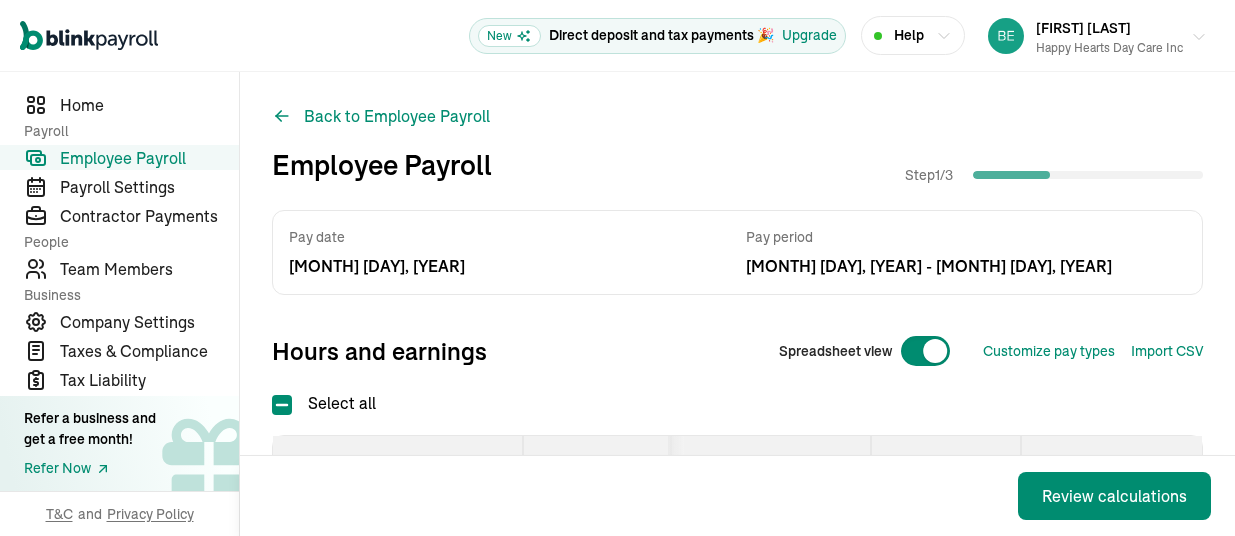 scroll, scrollTop: 0, scrollLeft: 0, axis: both 